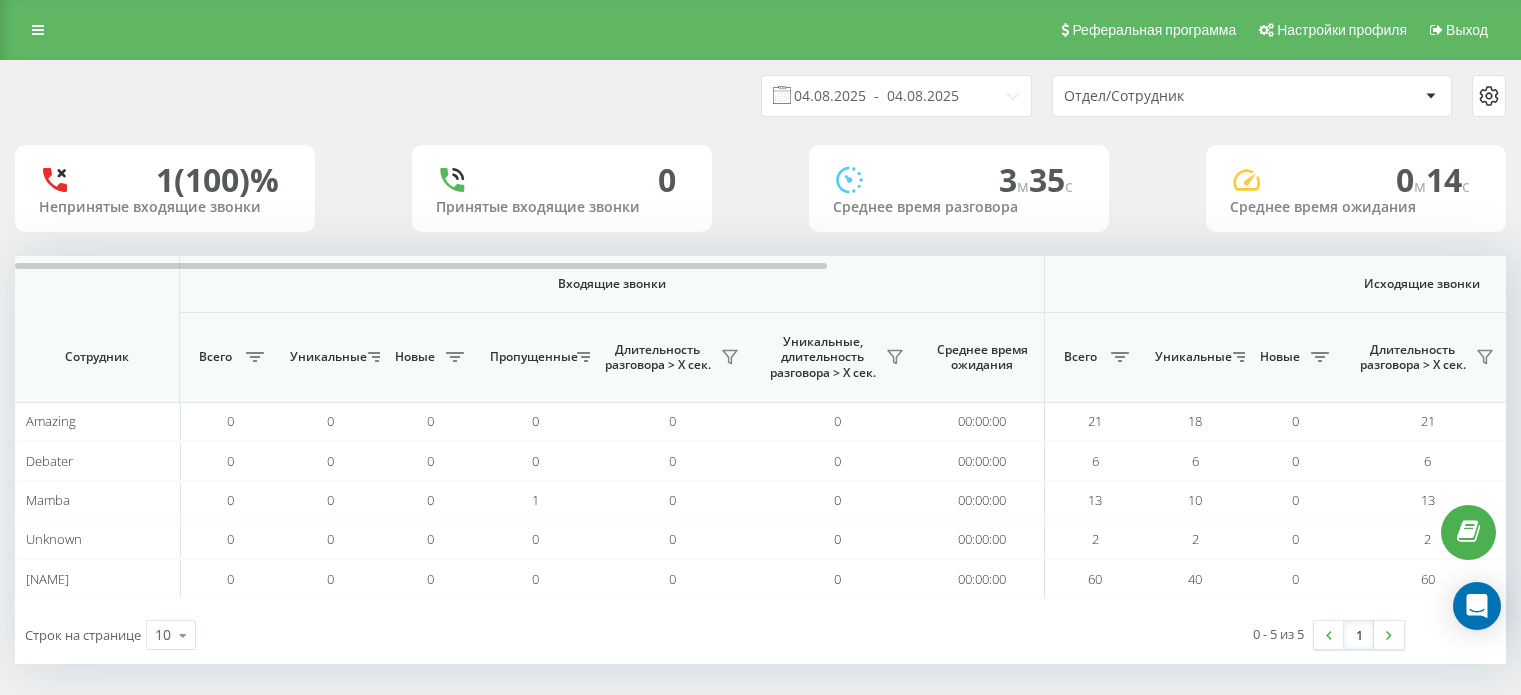 scroll, scrollTop: 0, scrollLeft: 0, axis: both 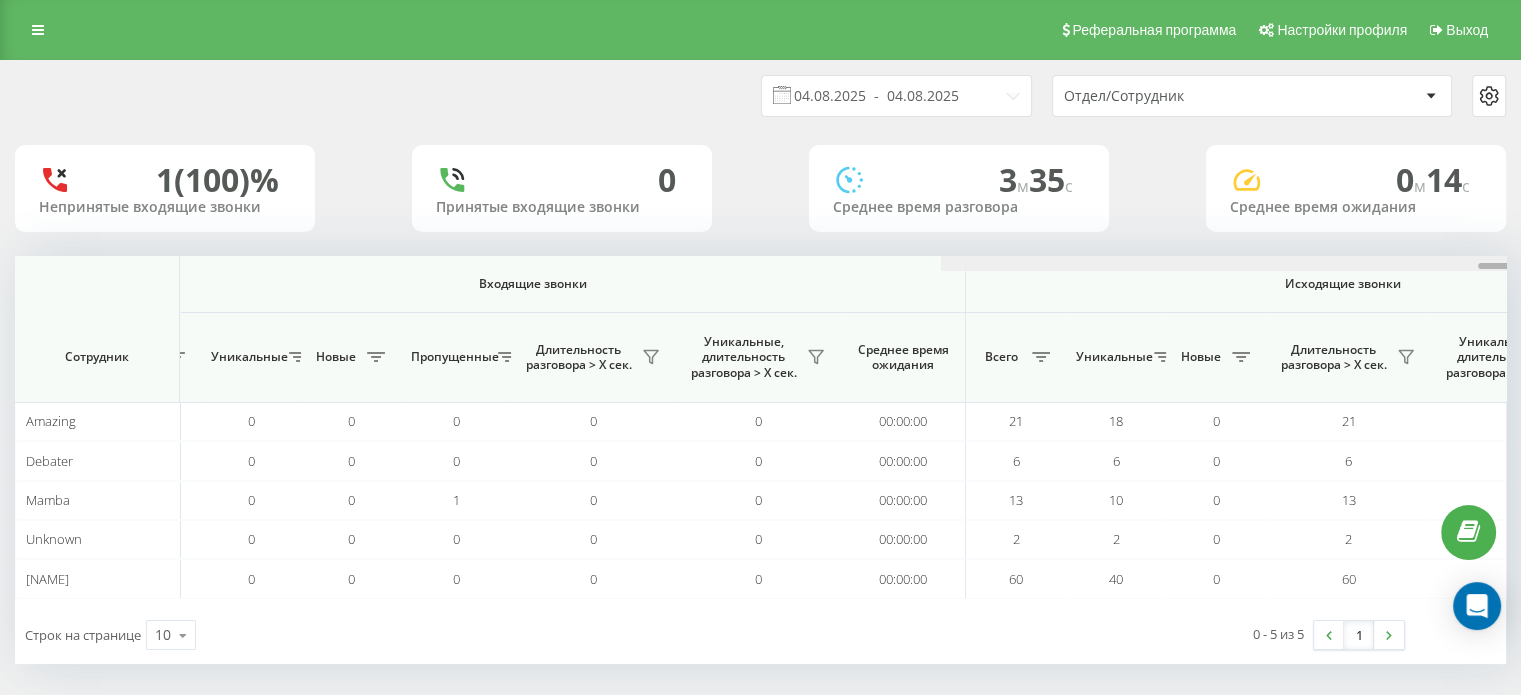 drag, startPoint x: 181, startPoint y: 265, endPoint x: 0, endPoint y: 530, distance: 320.9143 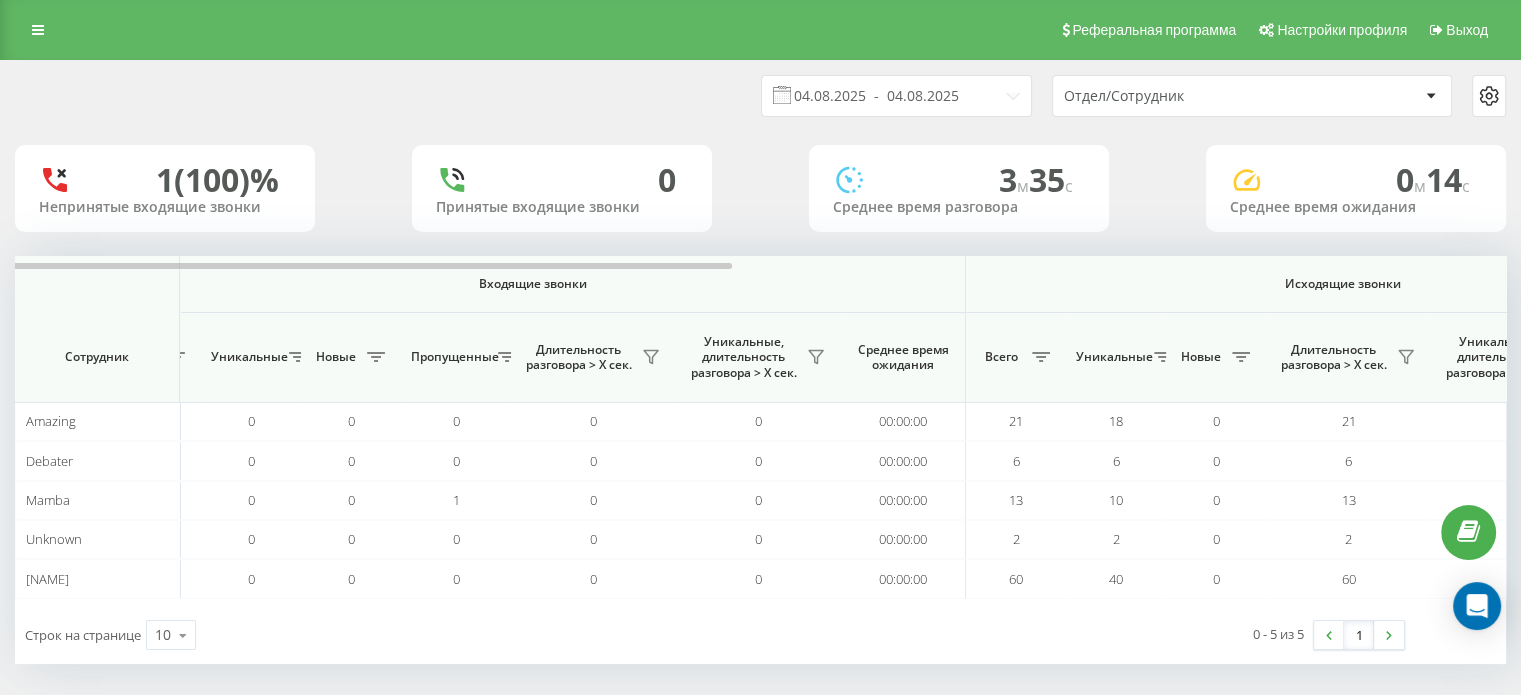 scroll, scrollTop: 0, scrollLeft: 0, axis: both 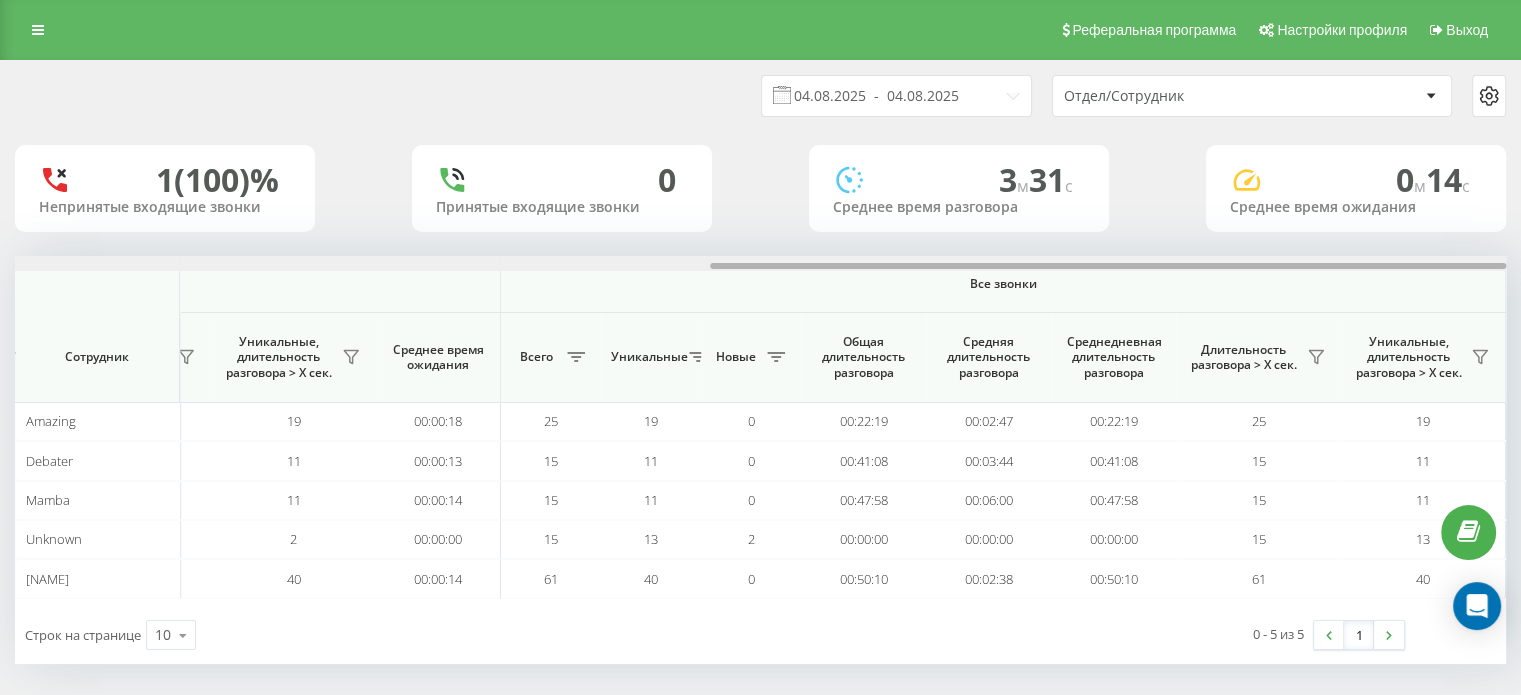 drag, startPoint x: 617, startPoint y: 266, endPoint x: 1460, endPoint y: 261, distance: 843.01483 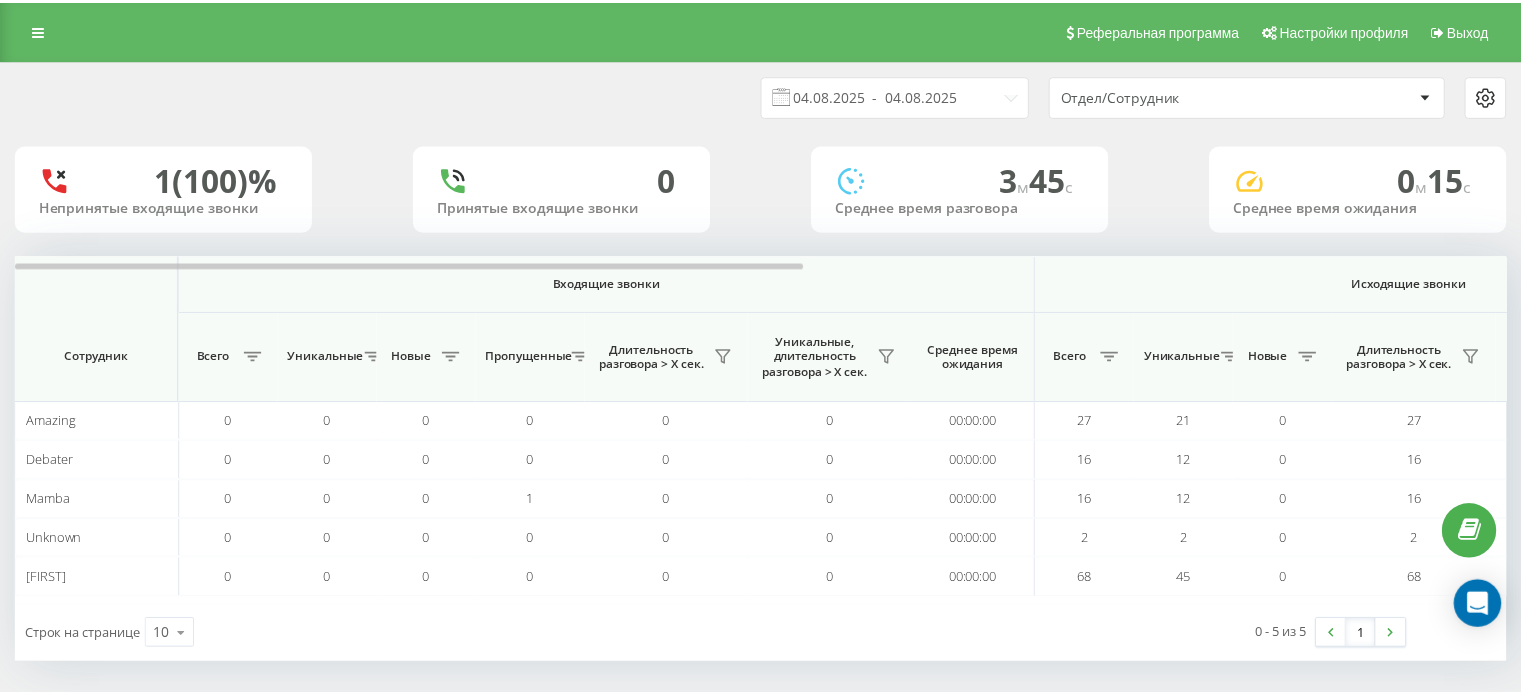 scroll, scrollTop: 0, scrollLeft: 0, axis: both 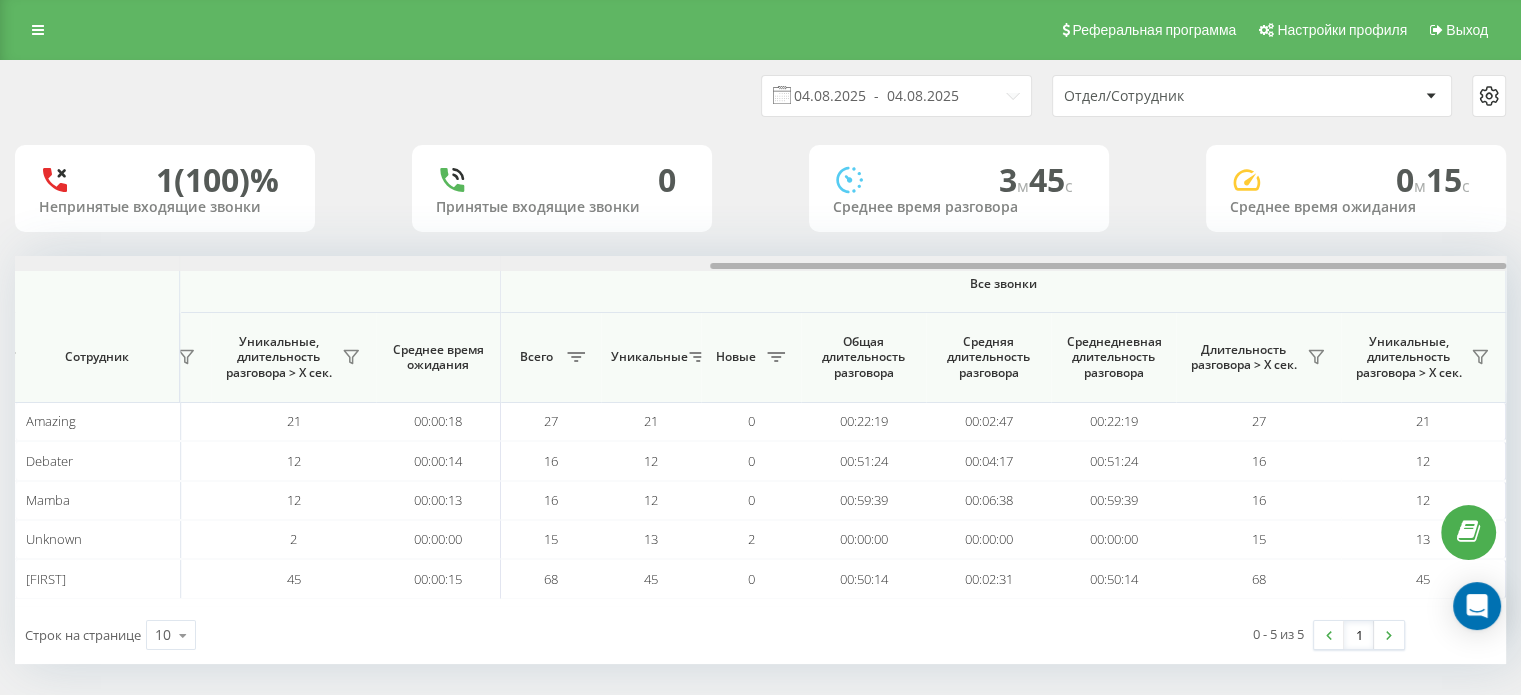 drag, startPoint x: 896, startPoint y: 299, endPoint x: 1394, endPoint y: 277, distance: 498.48572 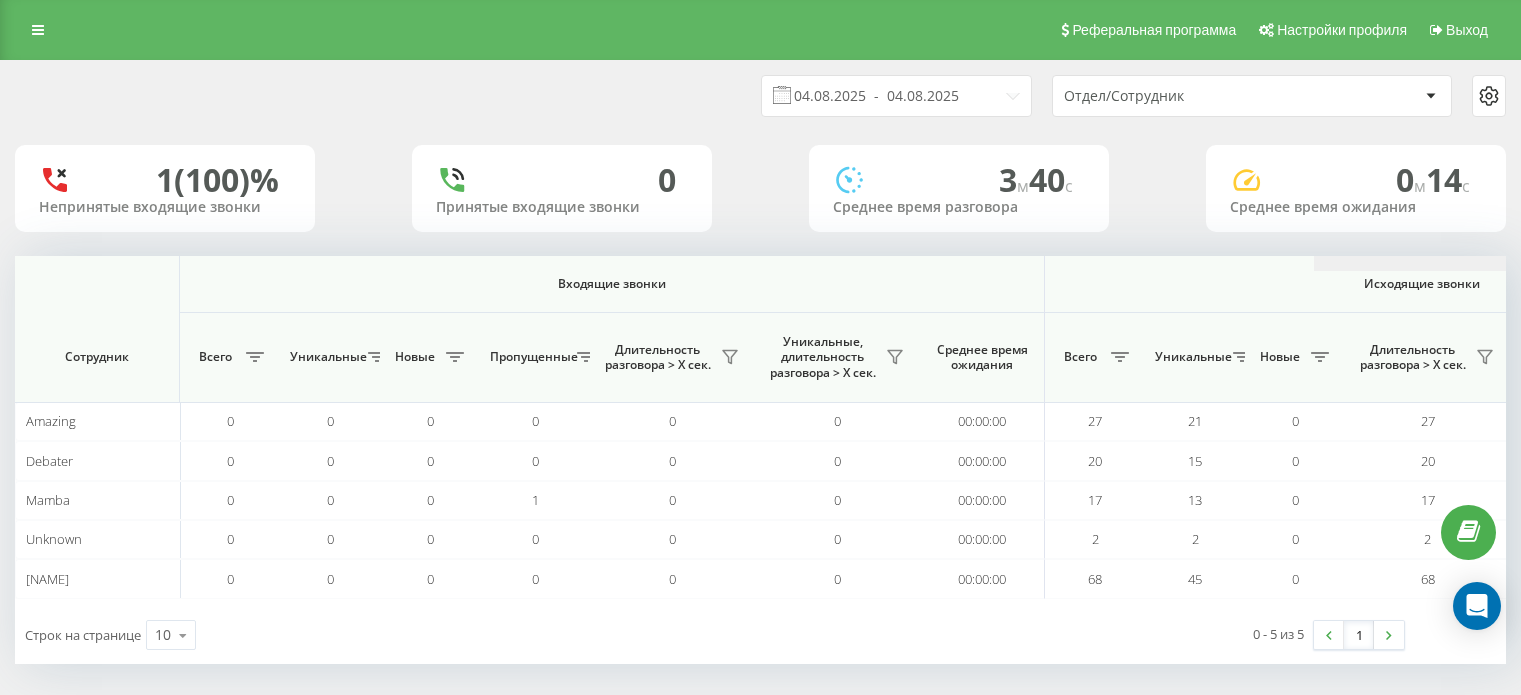 scroll, scrollTop: 0, scrollLeft: 0, axis: both 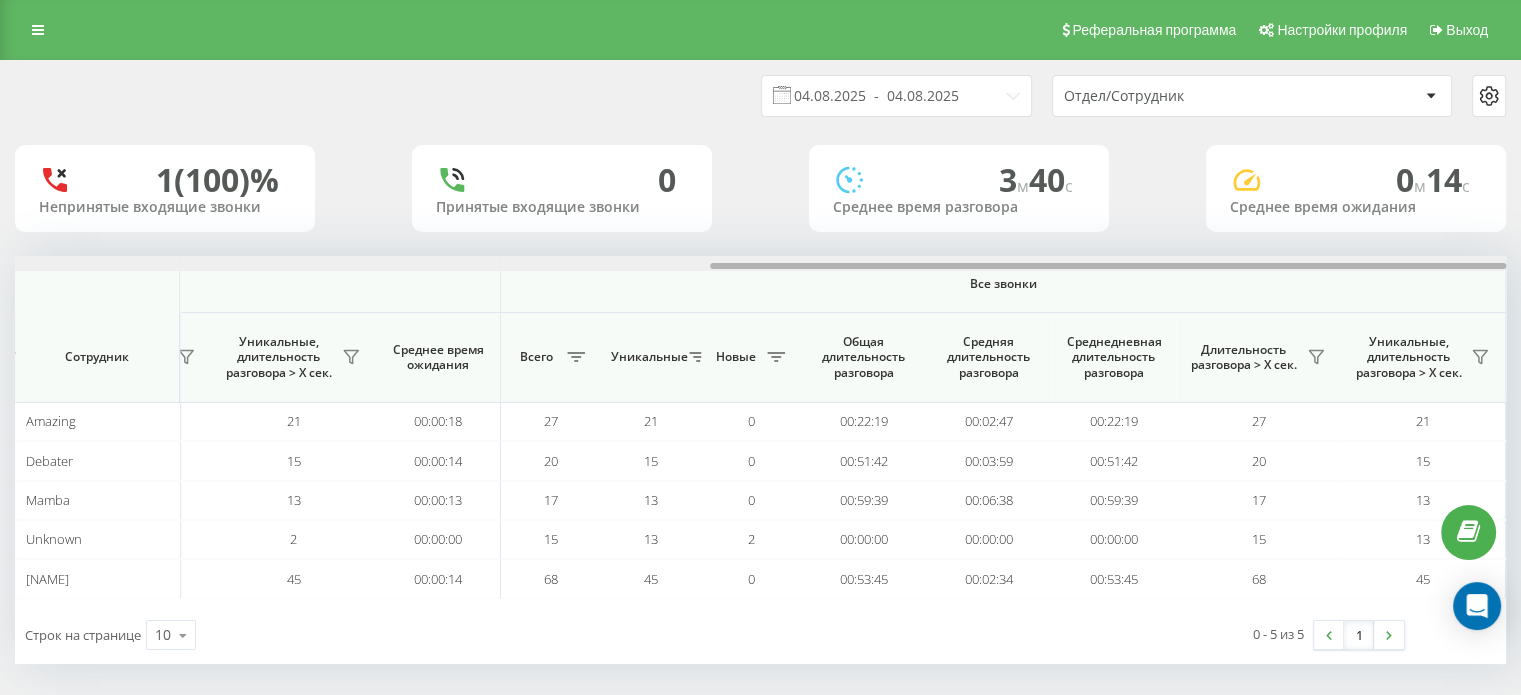 click on "Входящие звонки Исходящие звонки Все звонки Сотрудник Всего Уникальные Новые Пропущенные Длительность разговора > Х сек. Уникальные, длительность разговора > Х сек. Среднее время ожидания Всего Уникальные Новые Длительность разговора > Х сек. Уникальные, длительность разговора > Х сек. Среднее время ожидания Всего Уникальные Новые Общая длительность разговора Средняя длительность разговора Среднедневная длительность разговора Длительность разговора > Х сек. Уникальные, длительность разговора > Х сек. Amazing 0 0 0 0 0 0 00:00:00 27 21 0 27 21 00:00:18 27 21 0 00:22:19 00:02:47 00:22:19 27 21" at bounding box center [760, 431] 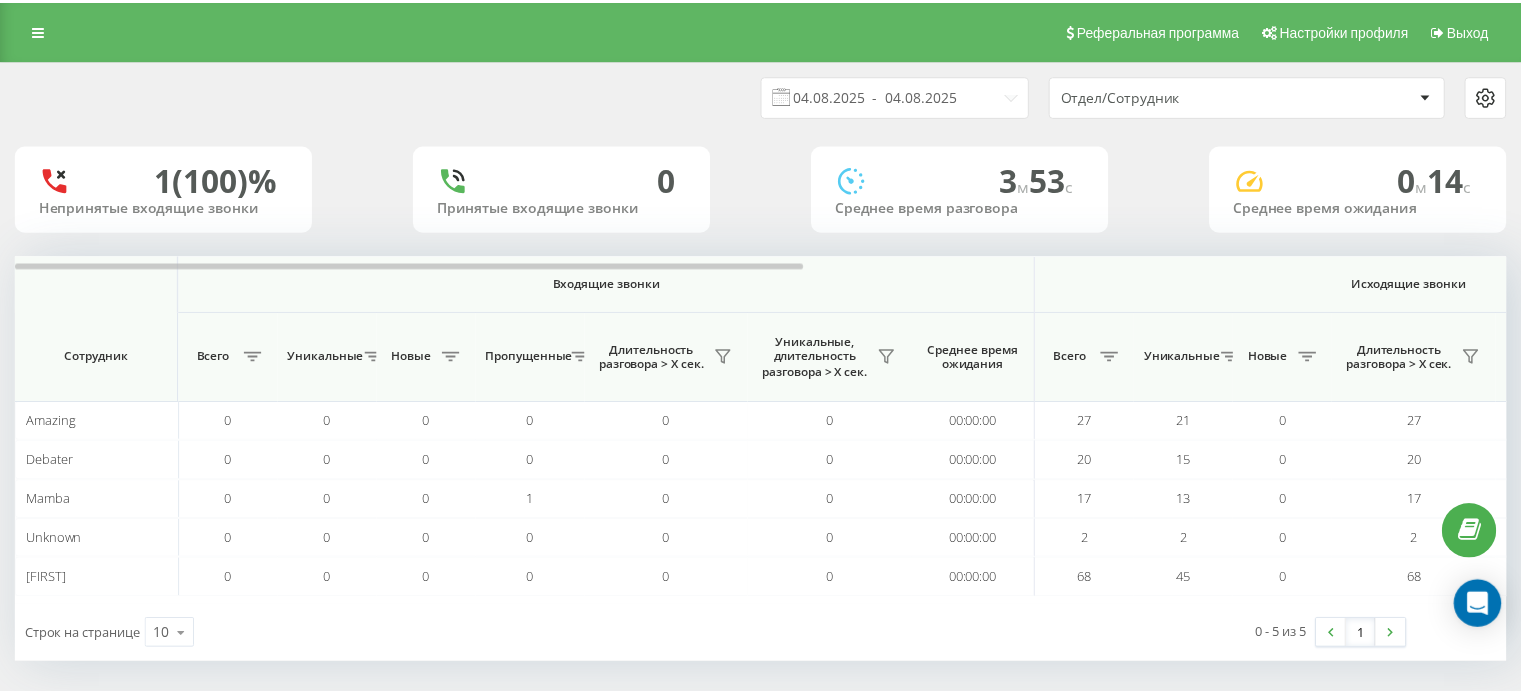 scroll, scrollTop: 0, scrollLeft: 0, axis: both 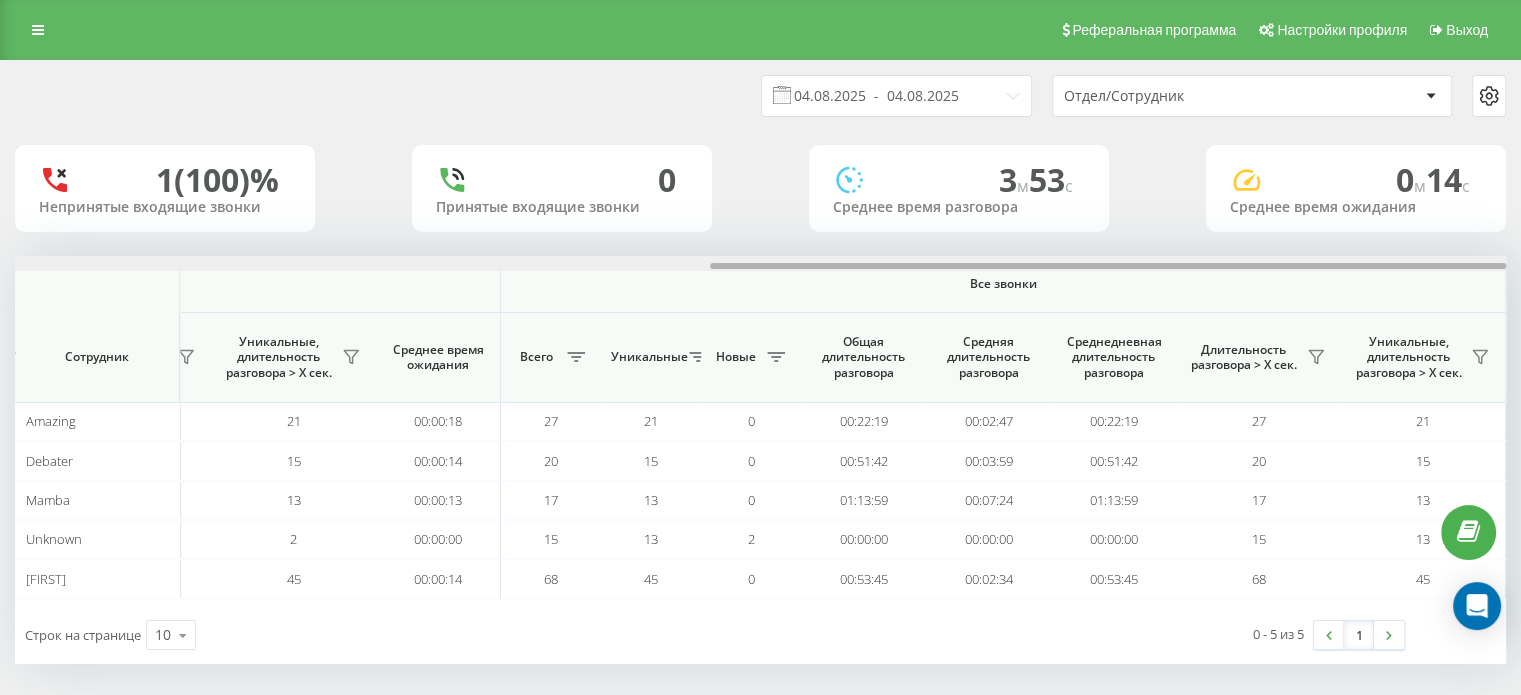 drag, startPoint x: 736, startPoint y: 267, endPoint x: 1535, endPoint y: 303, distance: 799.8106 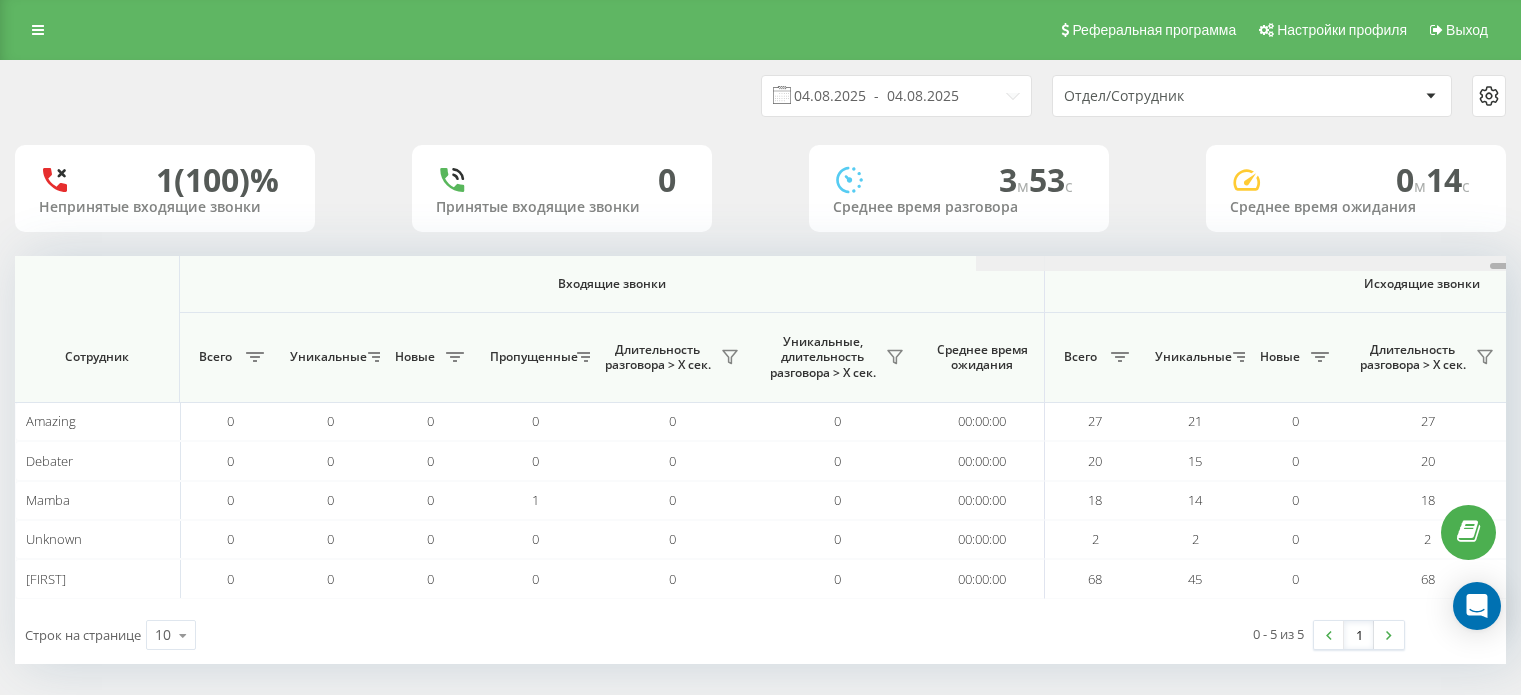 scroll, scrollTop: 0, scrollLeft: 0, axis: both 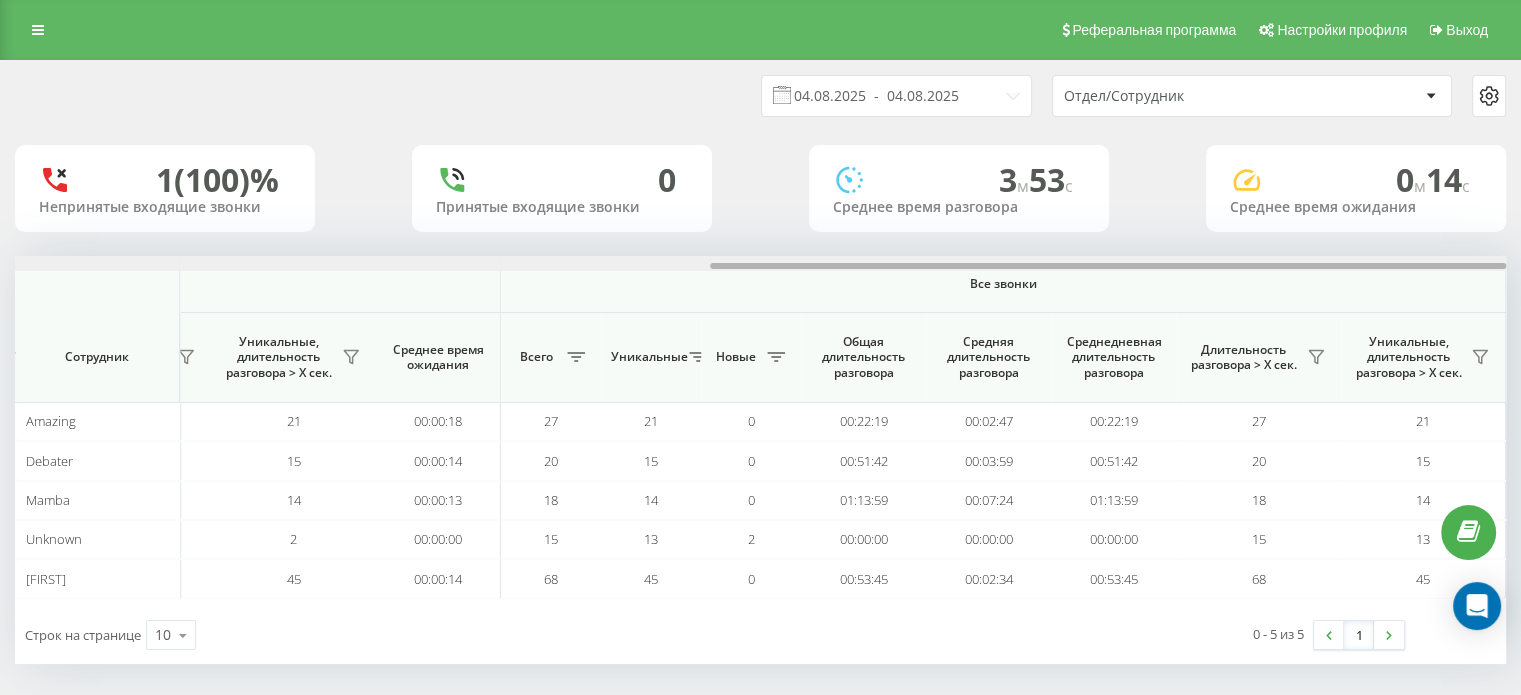 click at bounding box center (760, 263) 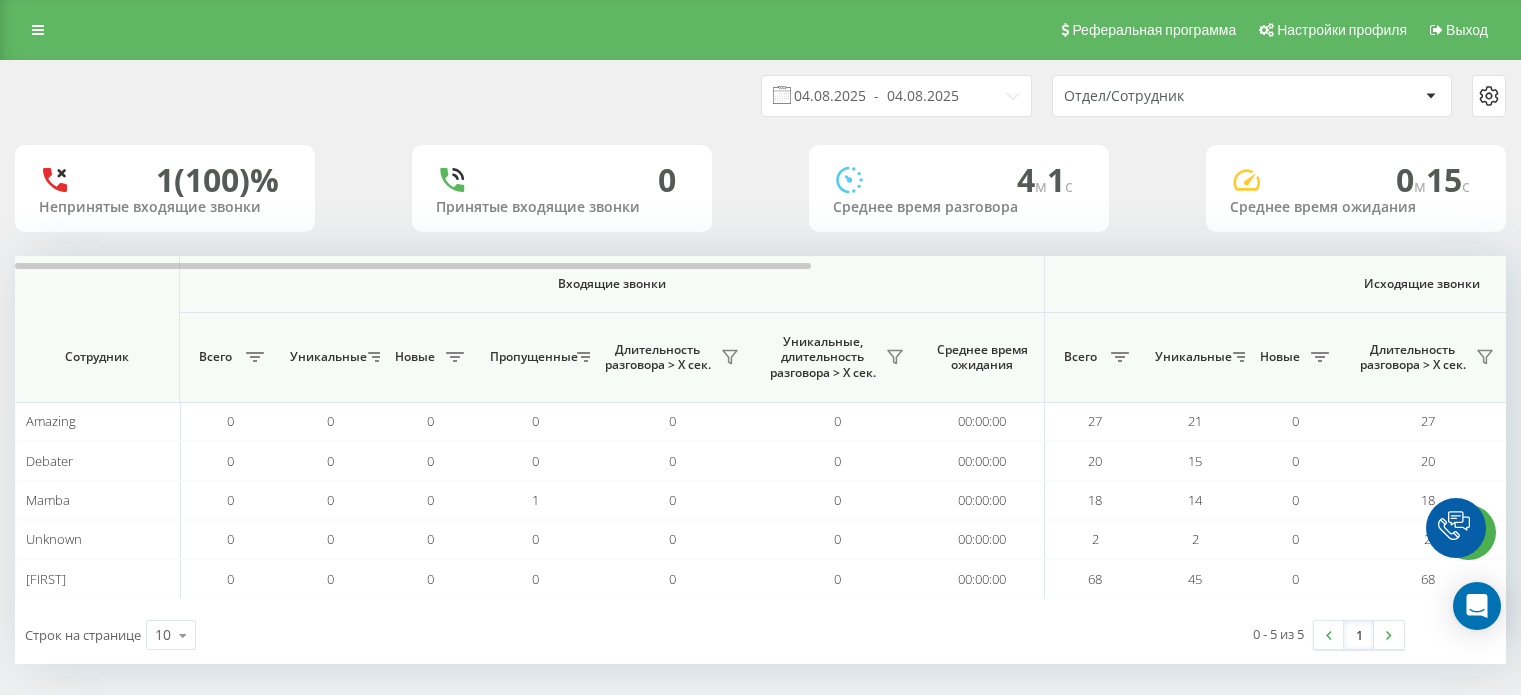scroll, scrollTop: 0, scrollLeft: 0, axis: both 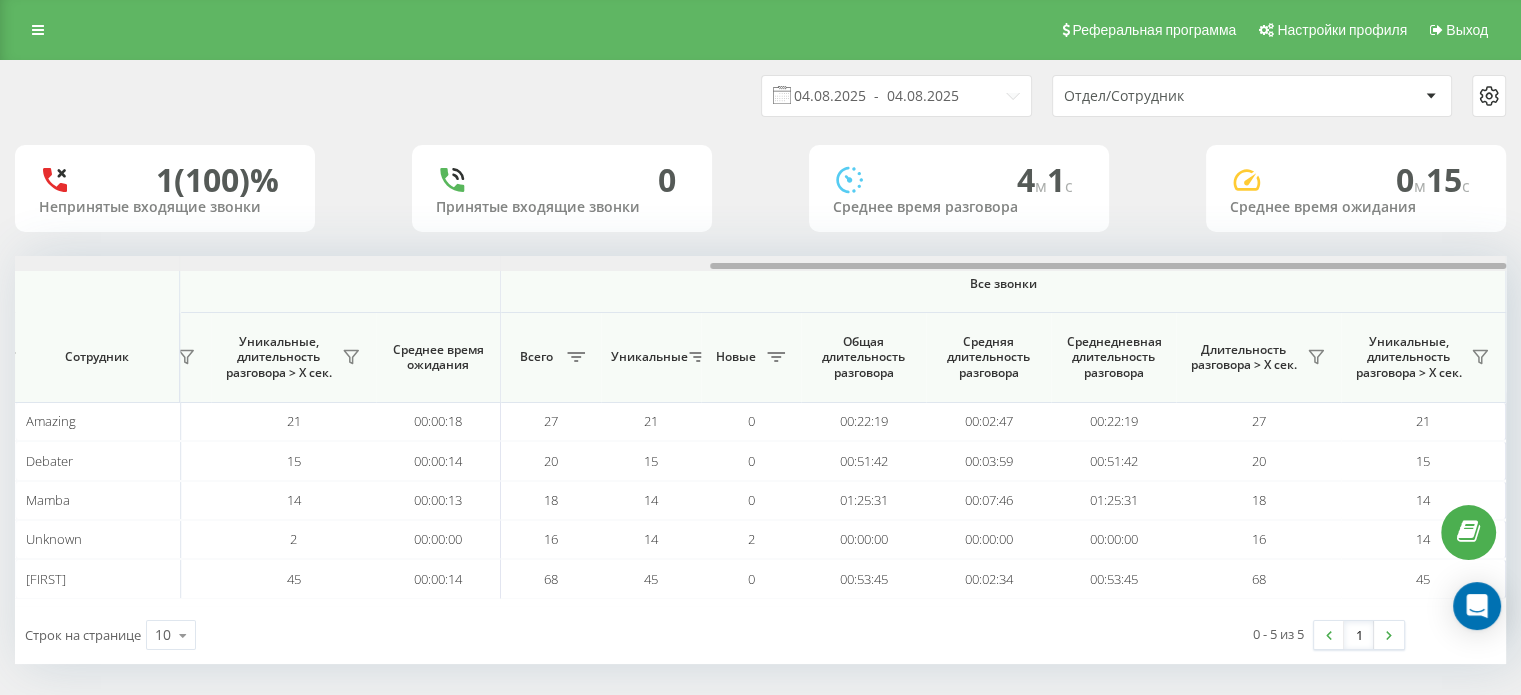 drag, startPoint x: 706, startPoint y: 263, endPoint x: 1535, endPoint y: 192, distance: 832.03485 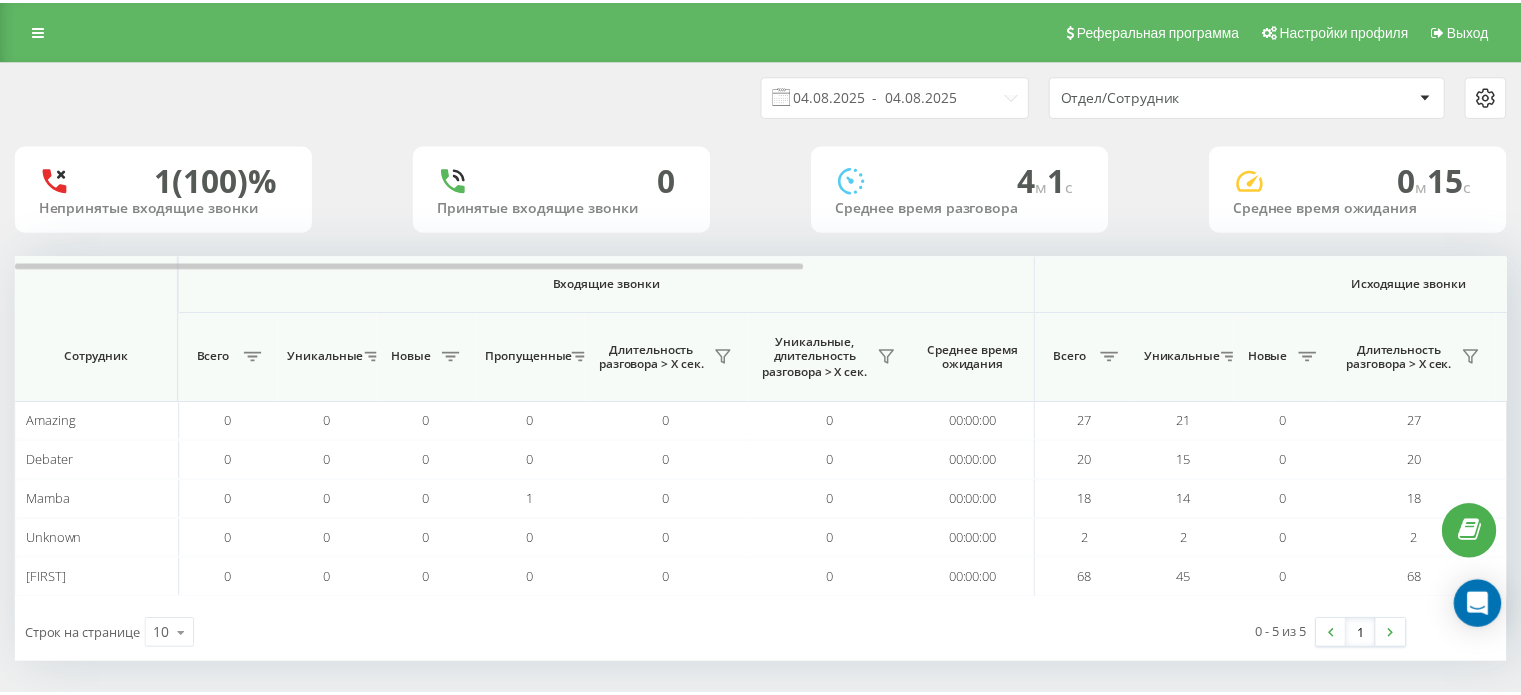 scroll, scrollTop: 0, scrollLeft: 0, axis: both 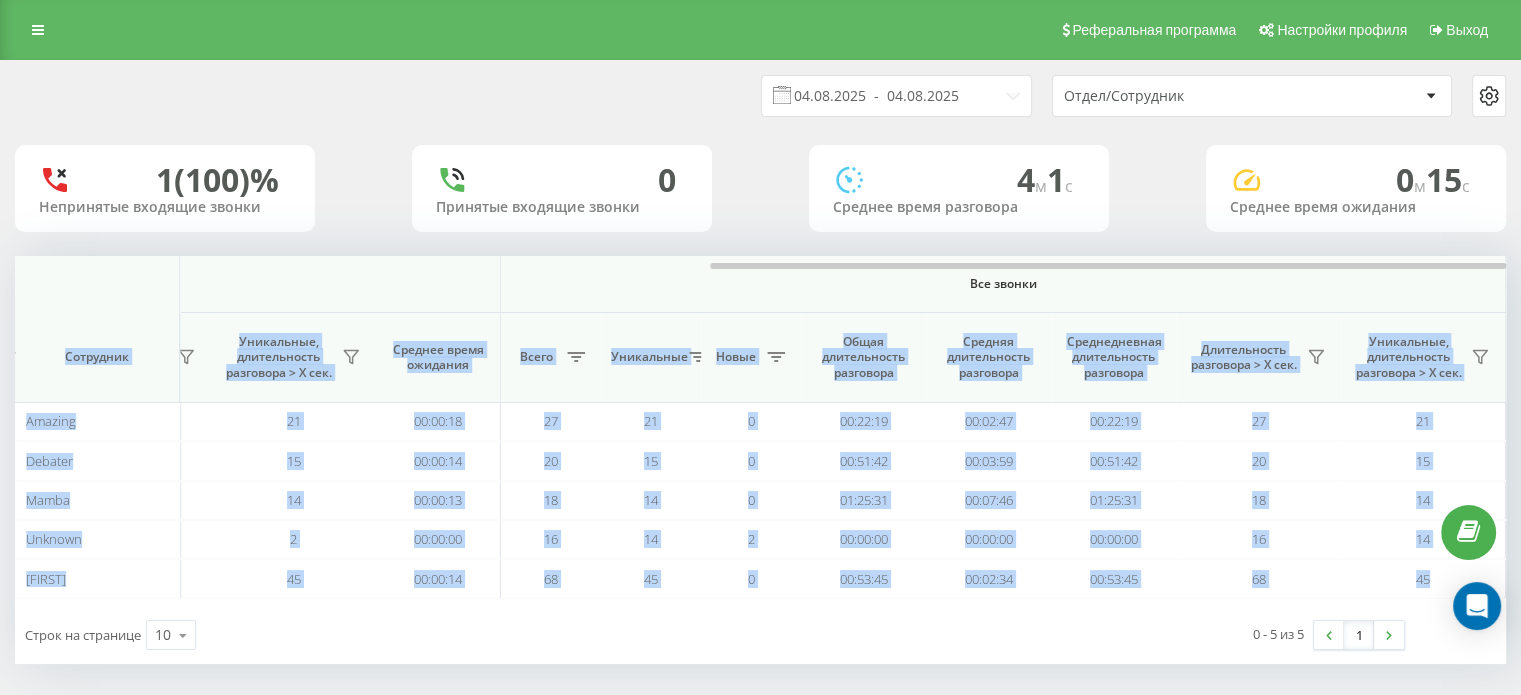 drag, startPoint x: 720, startPoint y: 261, endPoint x: 1461, endPoint y: 298, distance: 741.92316 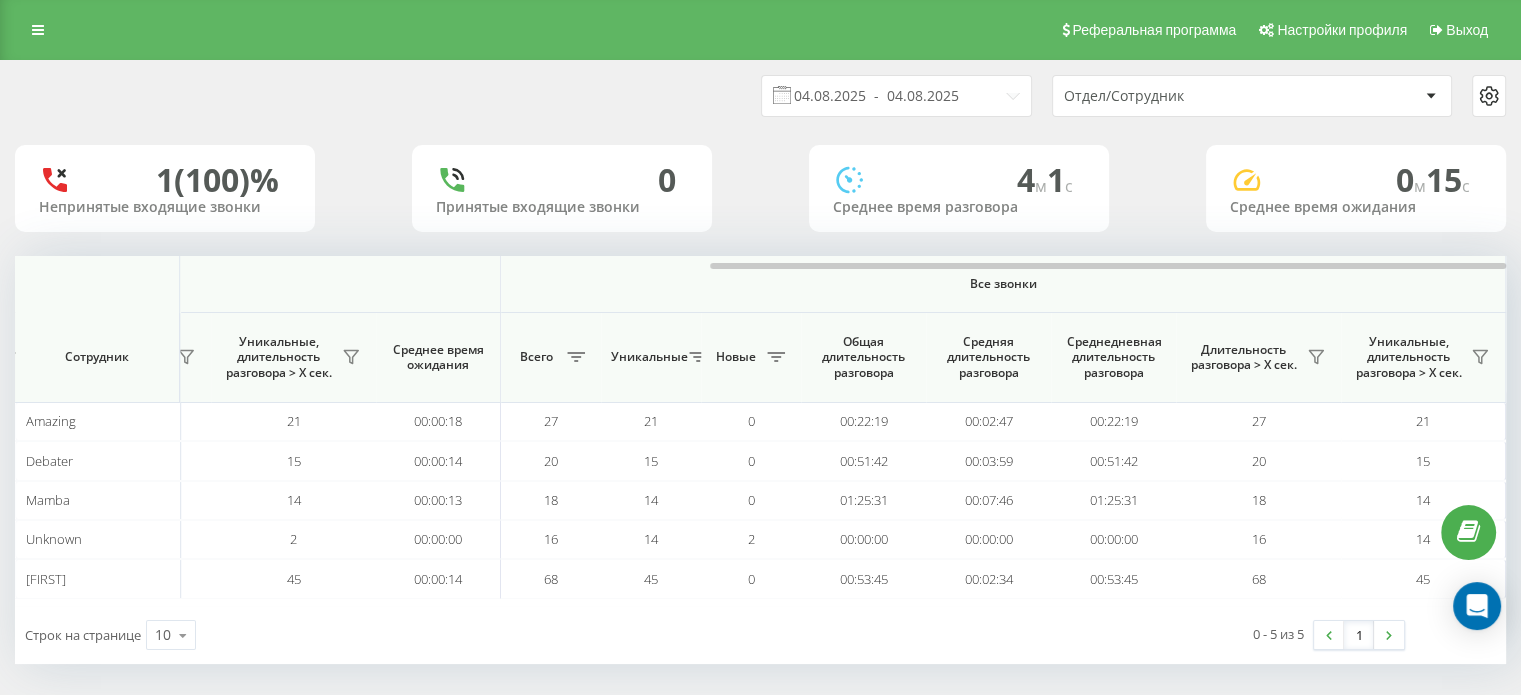 click on "Строк на странице 10 10 25 50 100" at bounding box center [388, 635] 